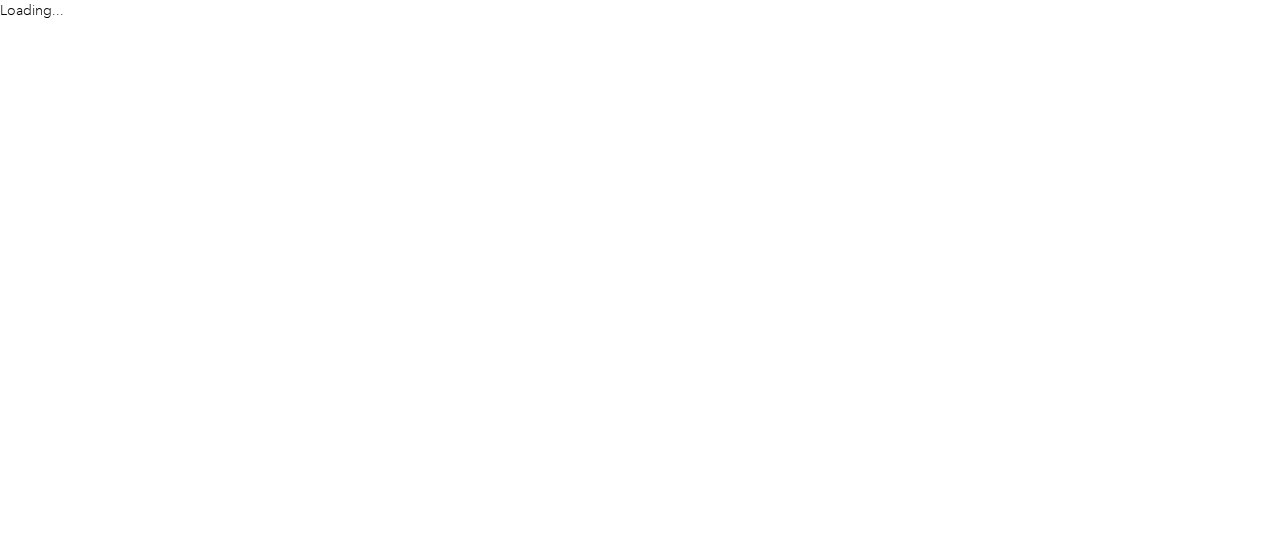 scroll, scrollTop: 0, scrollLeft: 0, axis: both 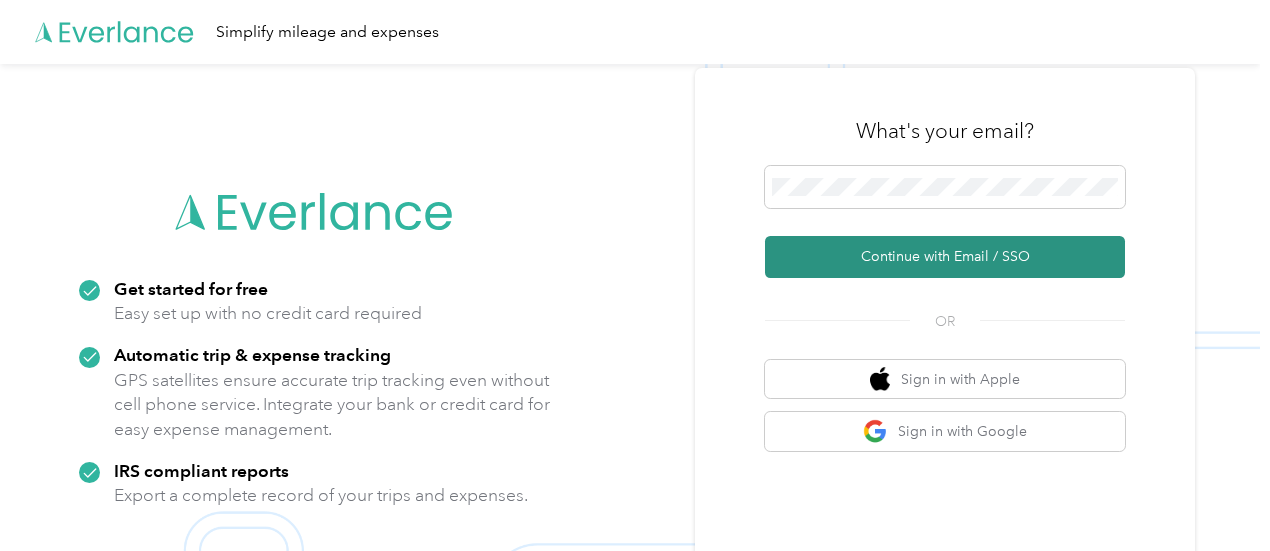 click on "Continue with Email / SSO" at bounding box center [945, 257] 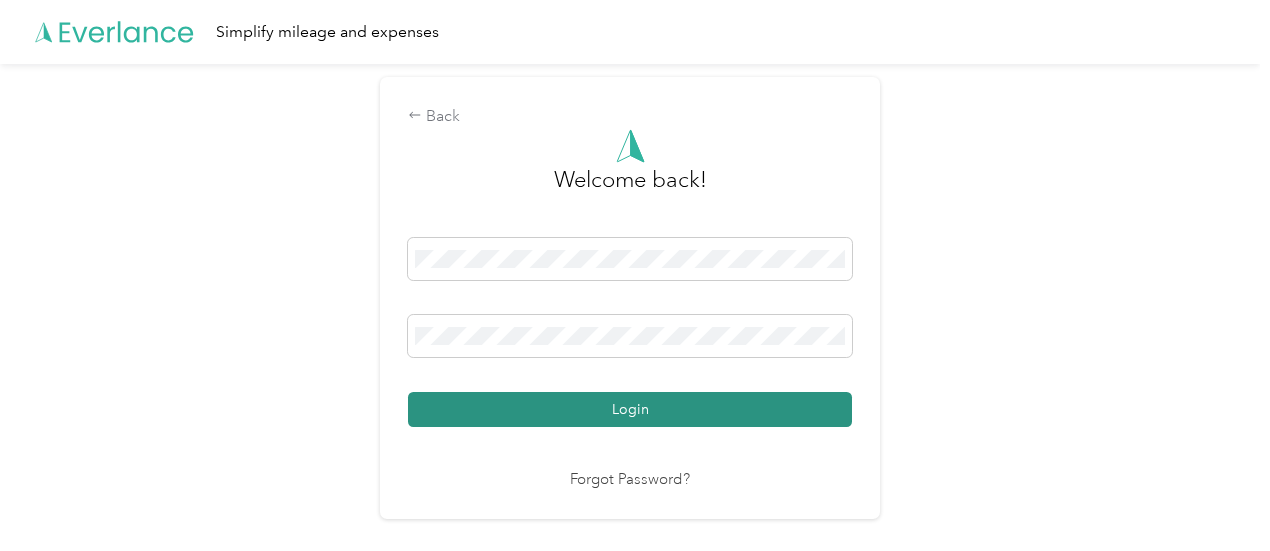 click on "Login" at bounding box center [630, 409] 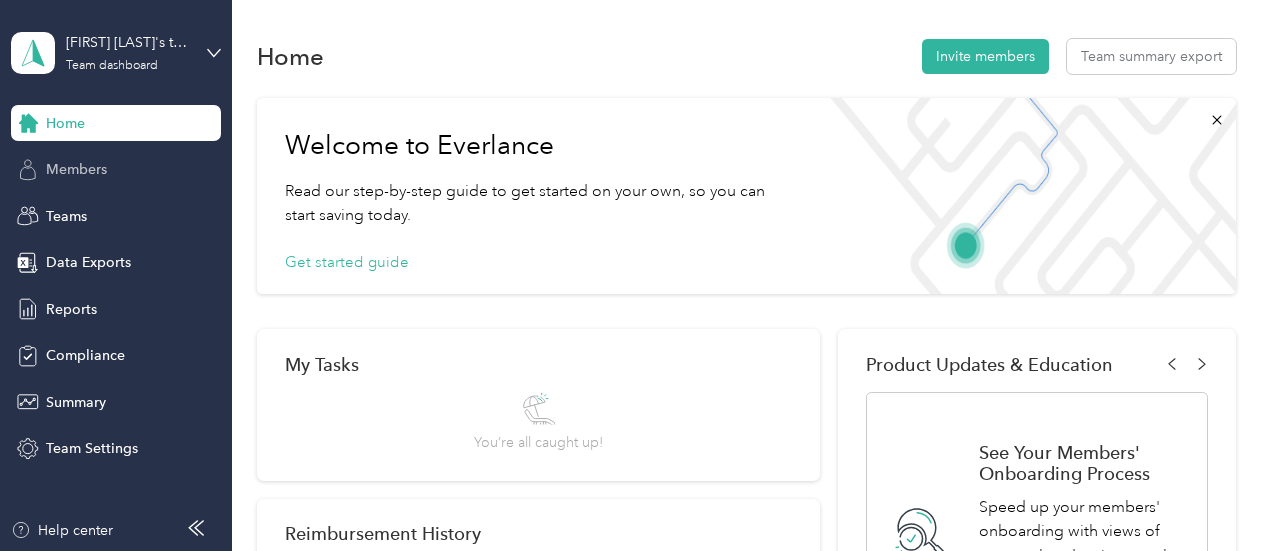 click on "Members" at bounding box center [76, 169] 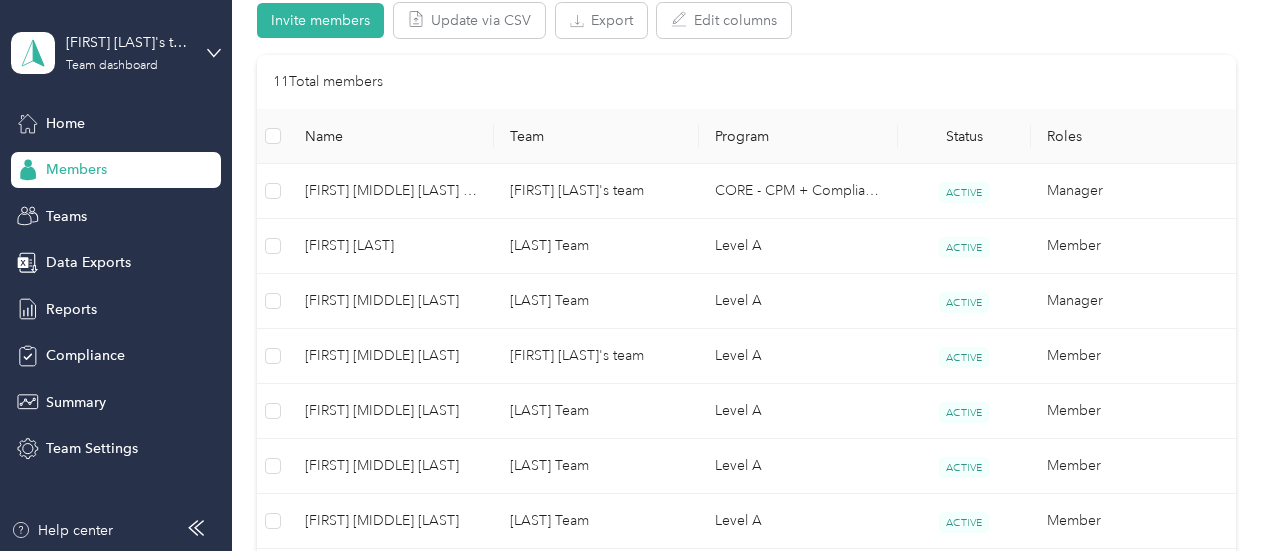 scroll, scrollTop: 436, scrollLeft: 0, axis: vertical 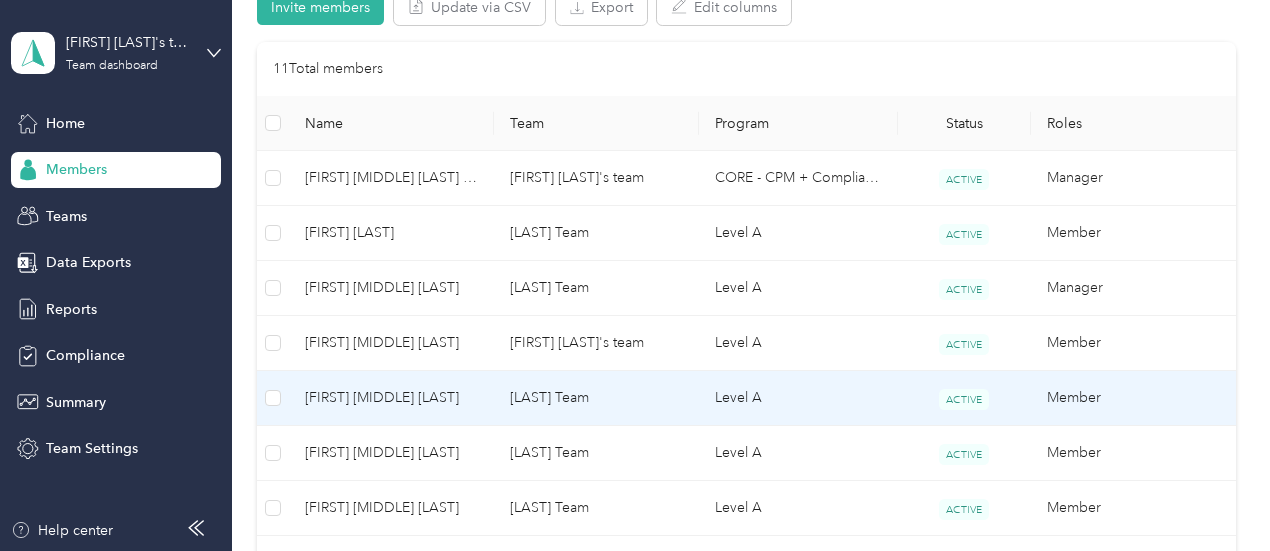 click on "[FIRST] [MIDDLE] [LAST]" at bounding box center [391, 398] 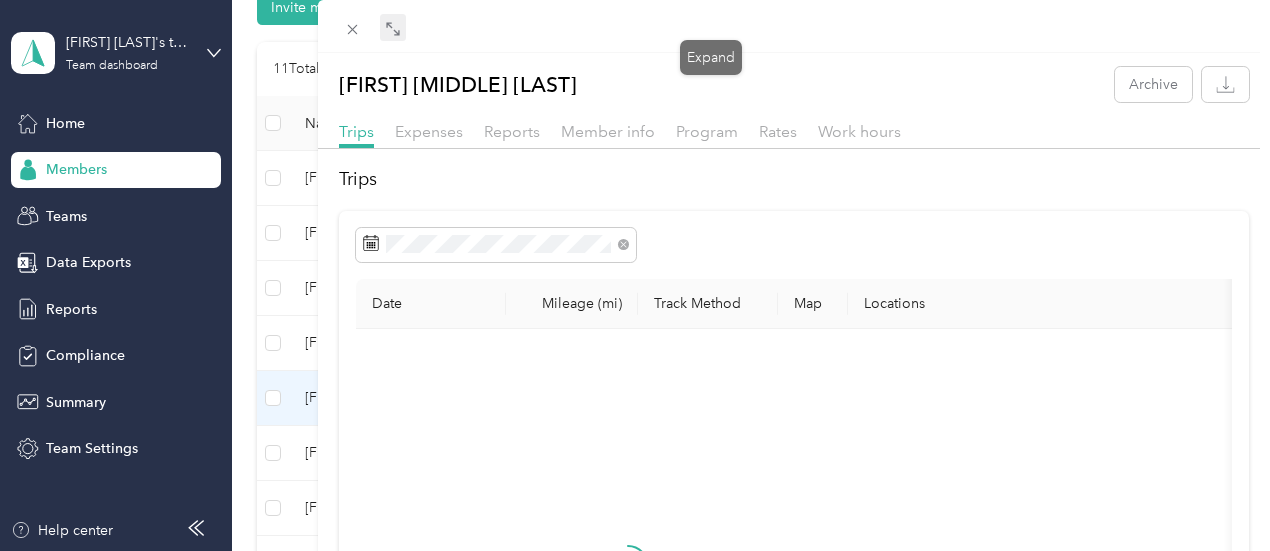 click at bounding box center [393, 28] 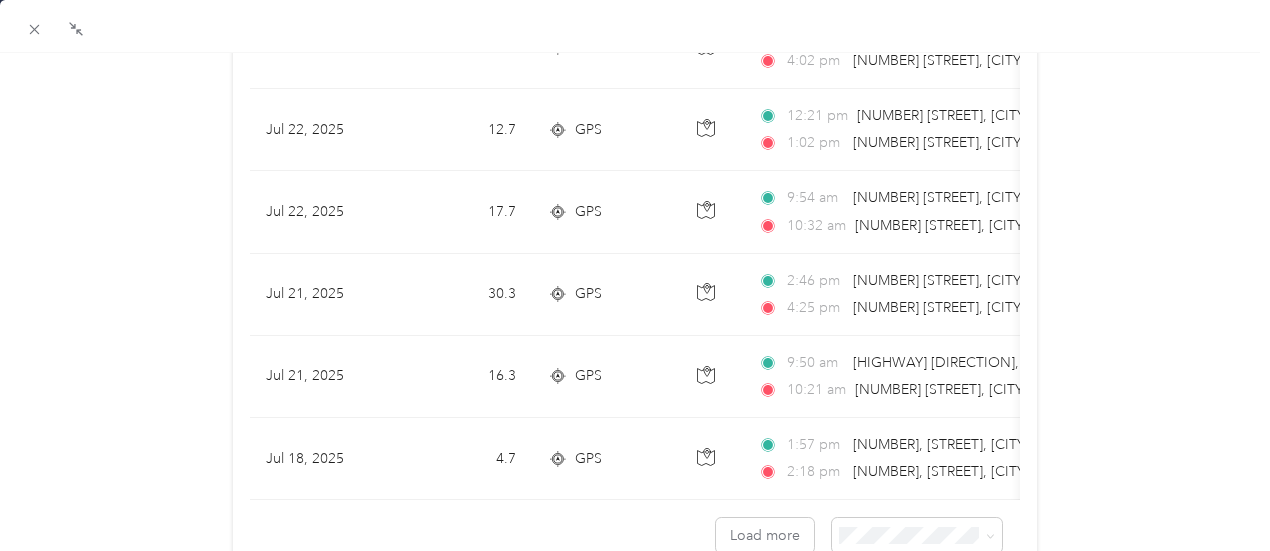 scroll, scrollTop: 1892, scrollLeft: 0, axis: vertical 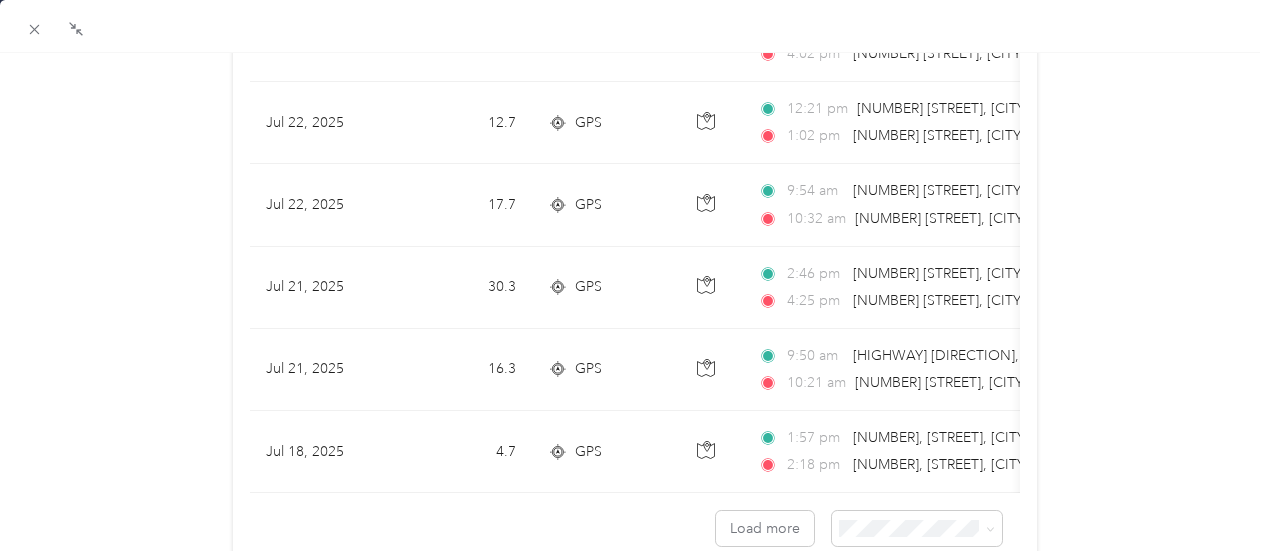 drag, startPoint x: 499, startPoint y: 500, endPoint x: 382, endPoint y: 481, distance: 118.5327 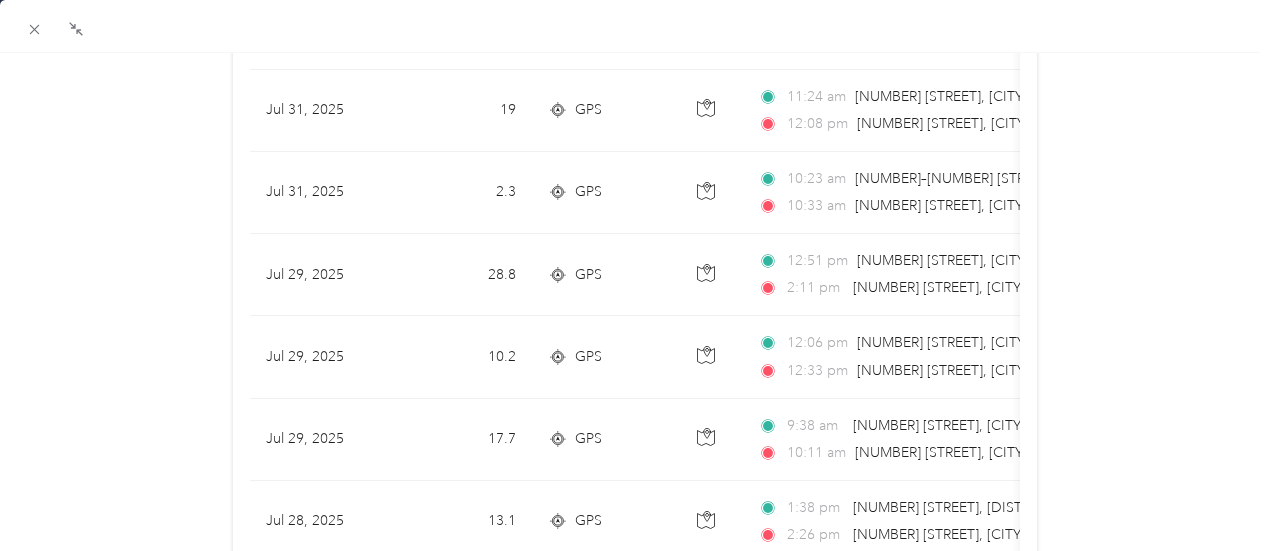 scroll, scrollTop: 212, scrollLeft: 0, axis: vertical 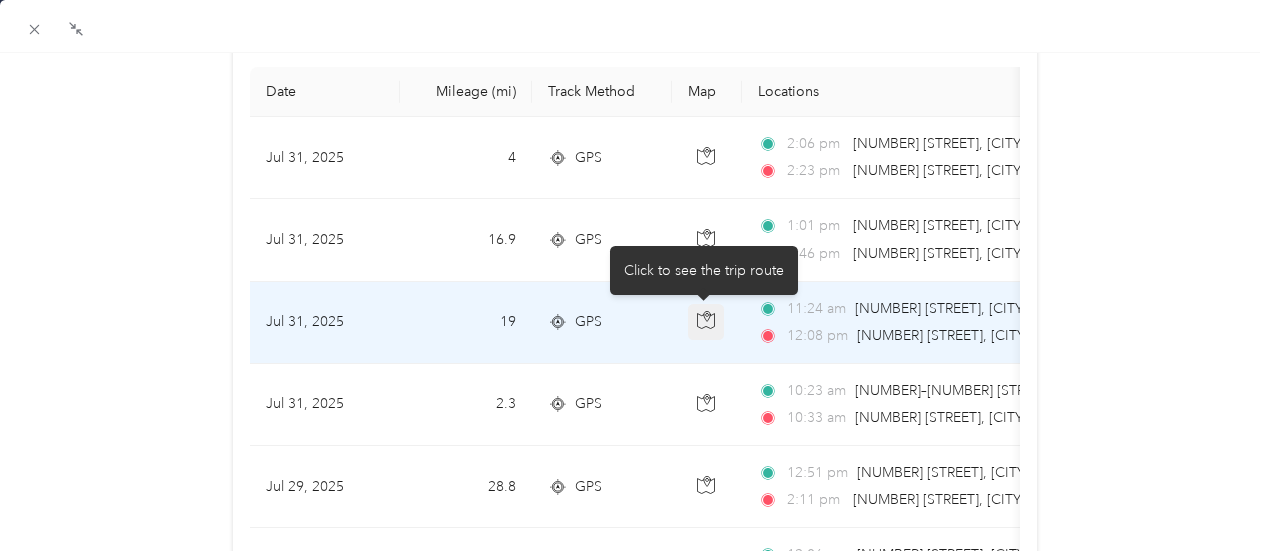 click 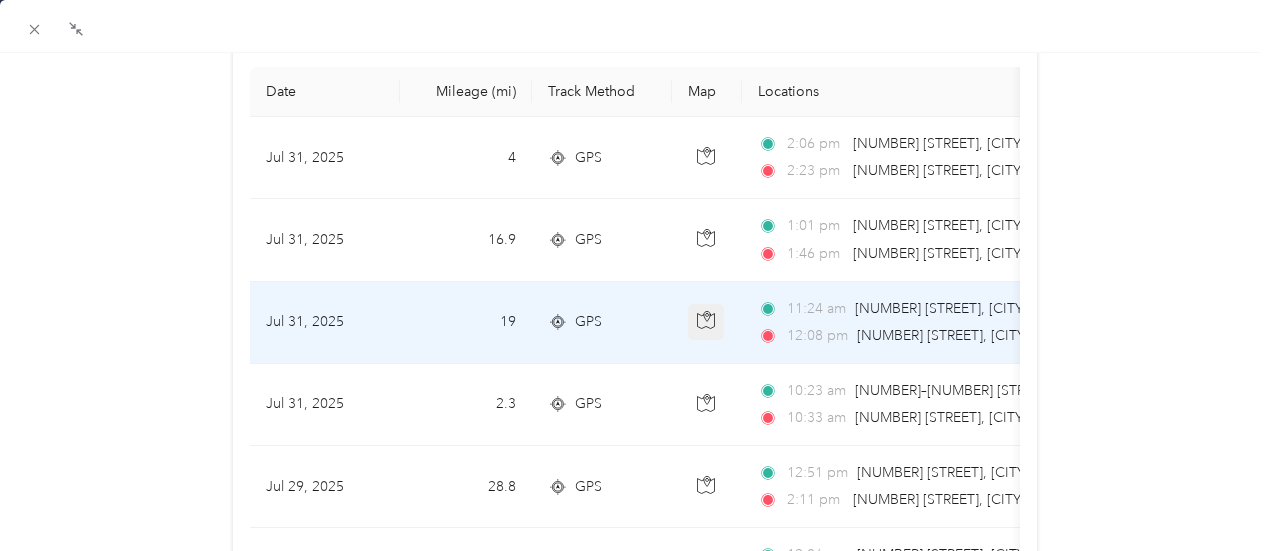 click 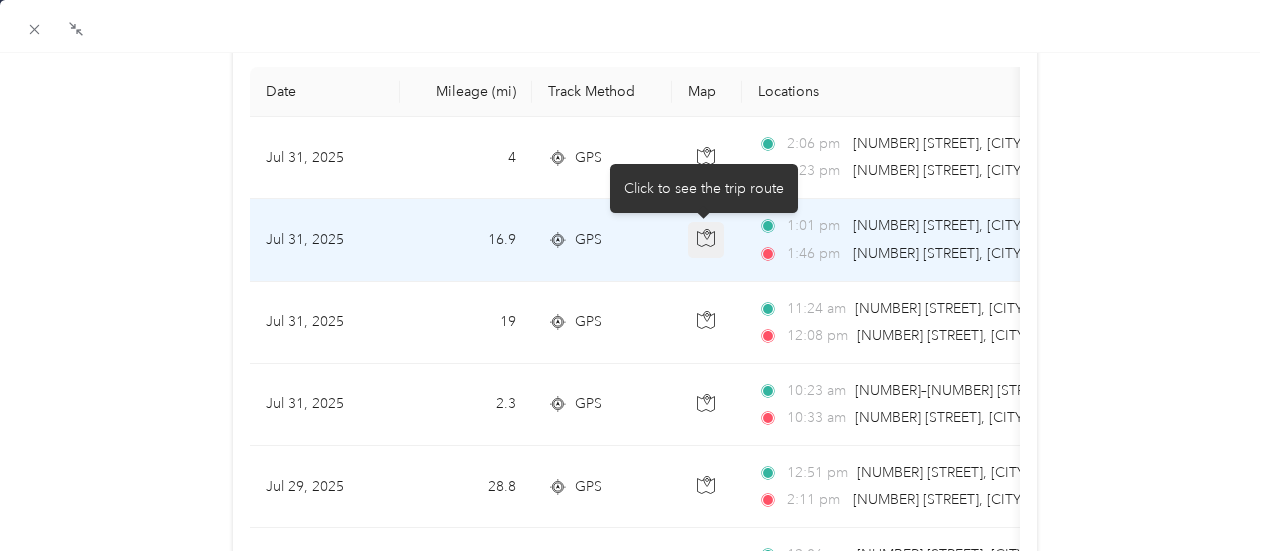 click 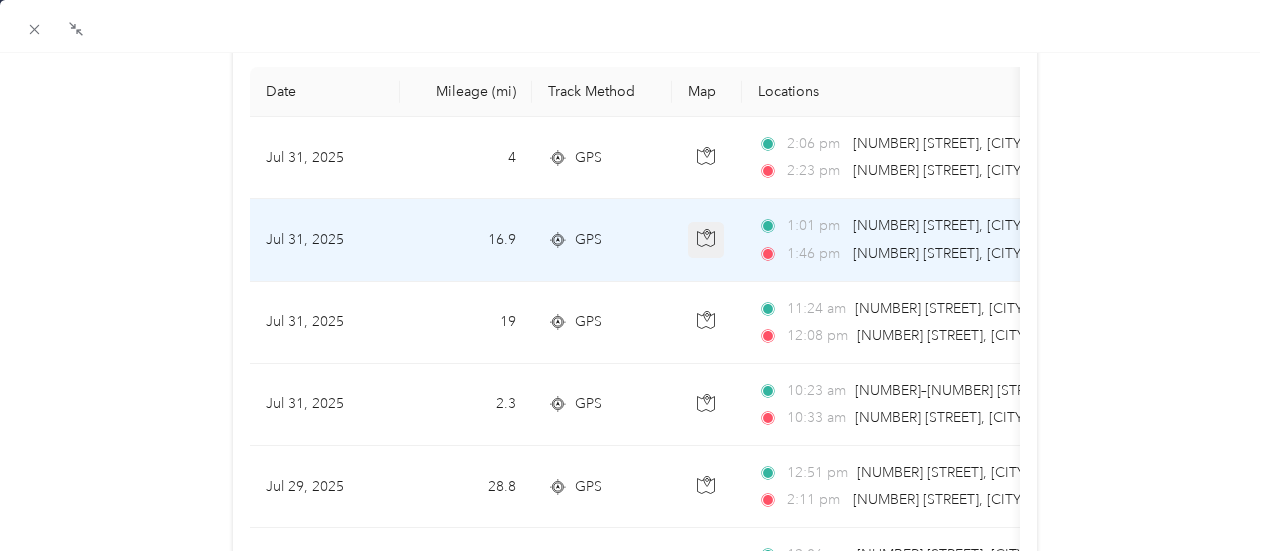 click 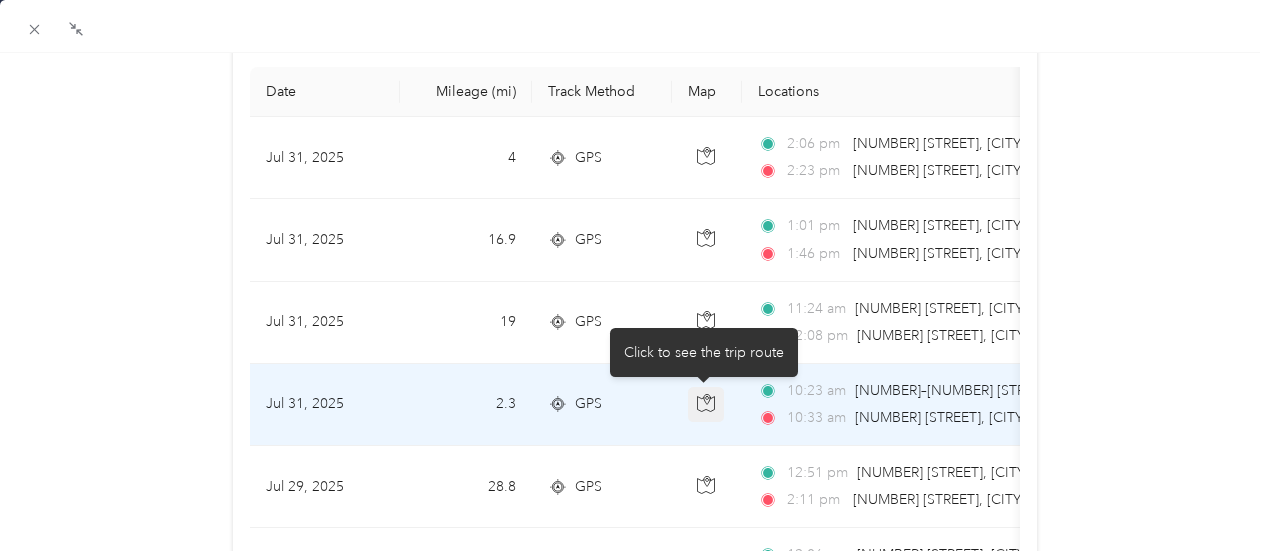 click 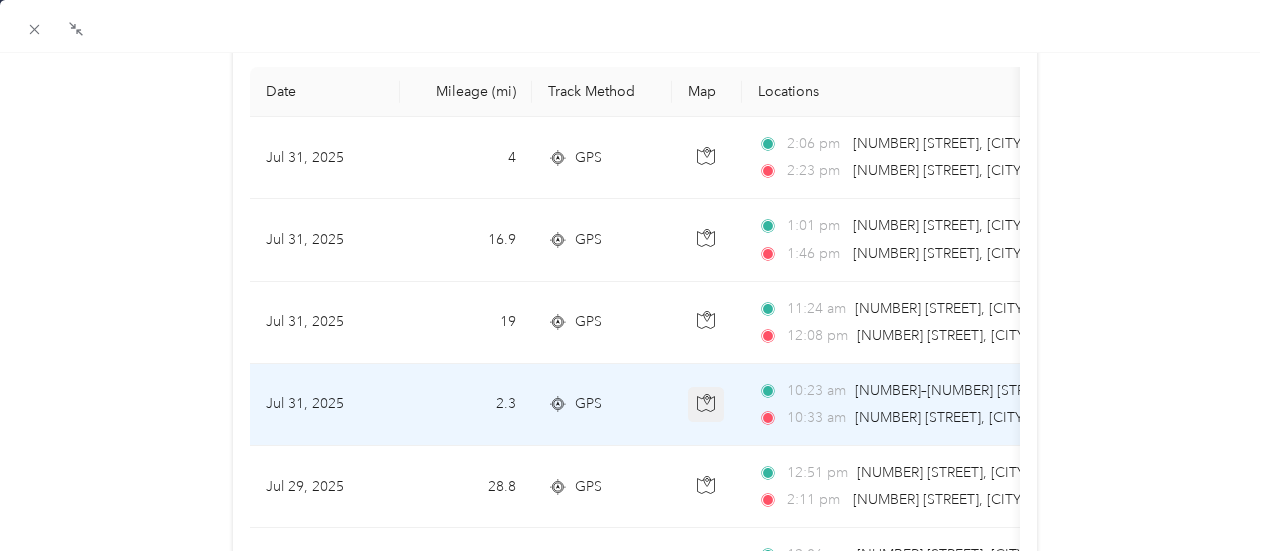 click 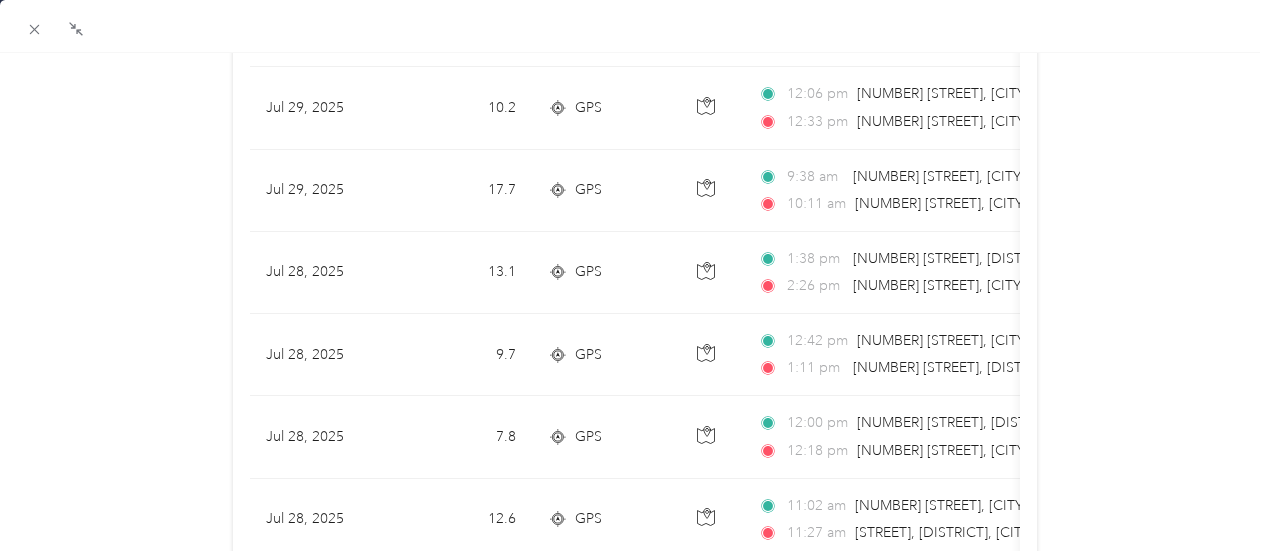 scroll, scrollTop: 676, scrollLeft: 0, axis: vertical 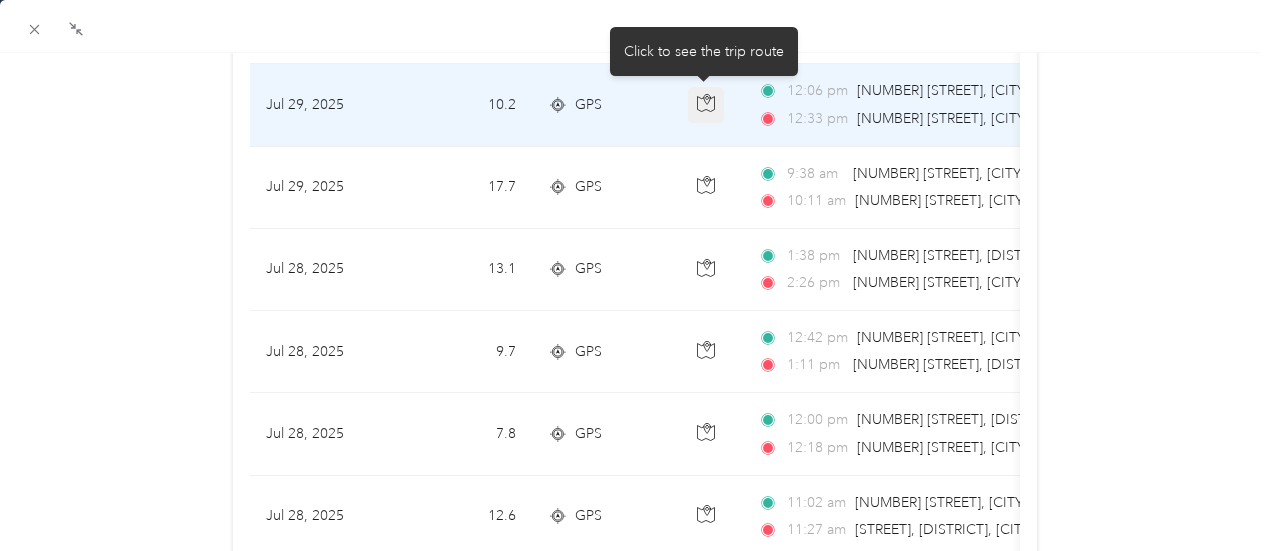 click 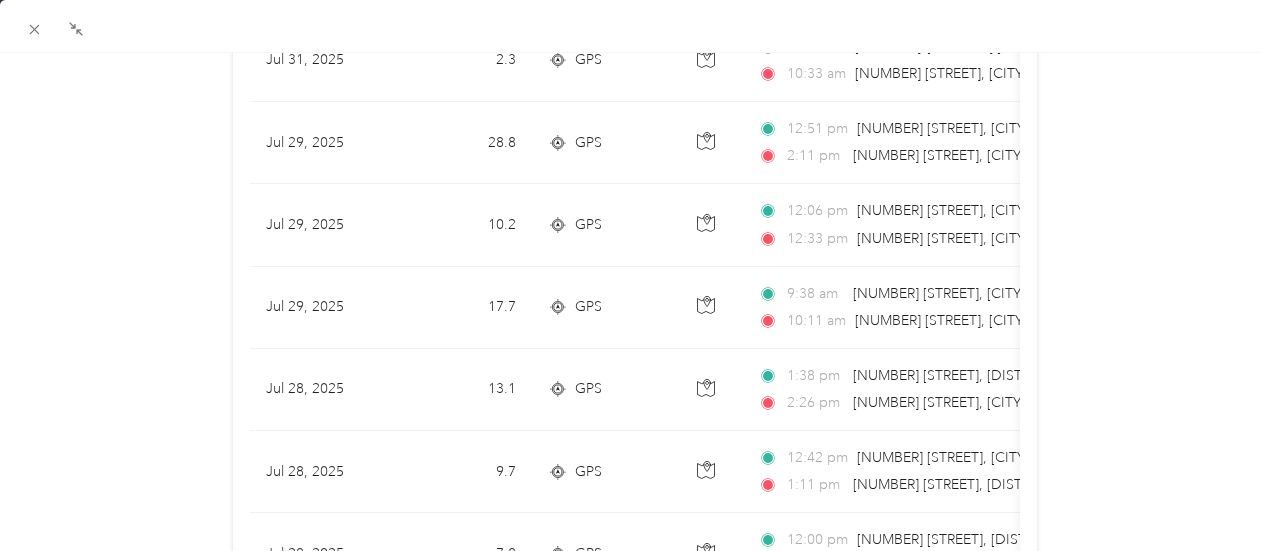 scroll, scrollTop: 0, scrollLeft: 0, axis: both 